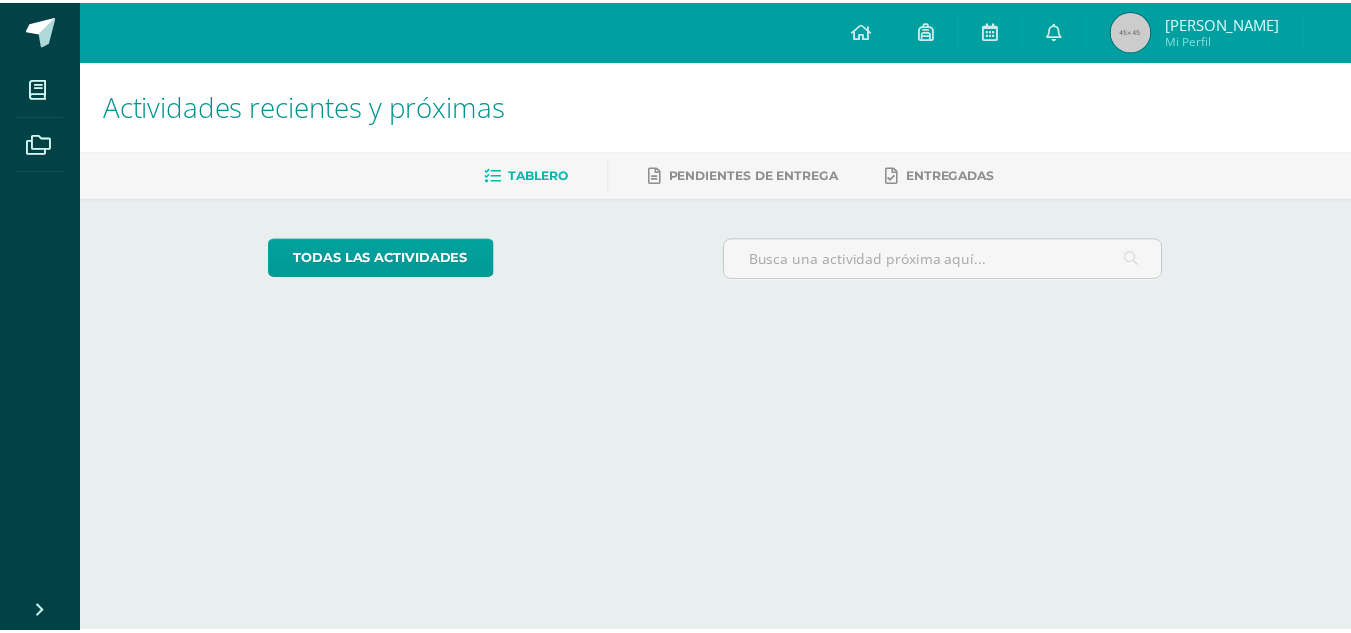 scroll, scrollTop: 0, scrollLeft: 0, axis: both 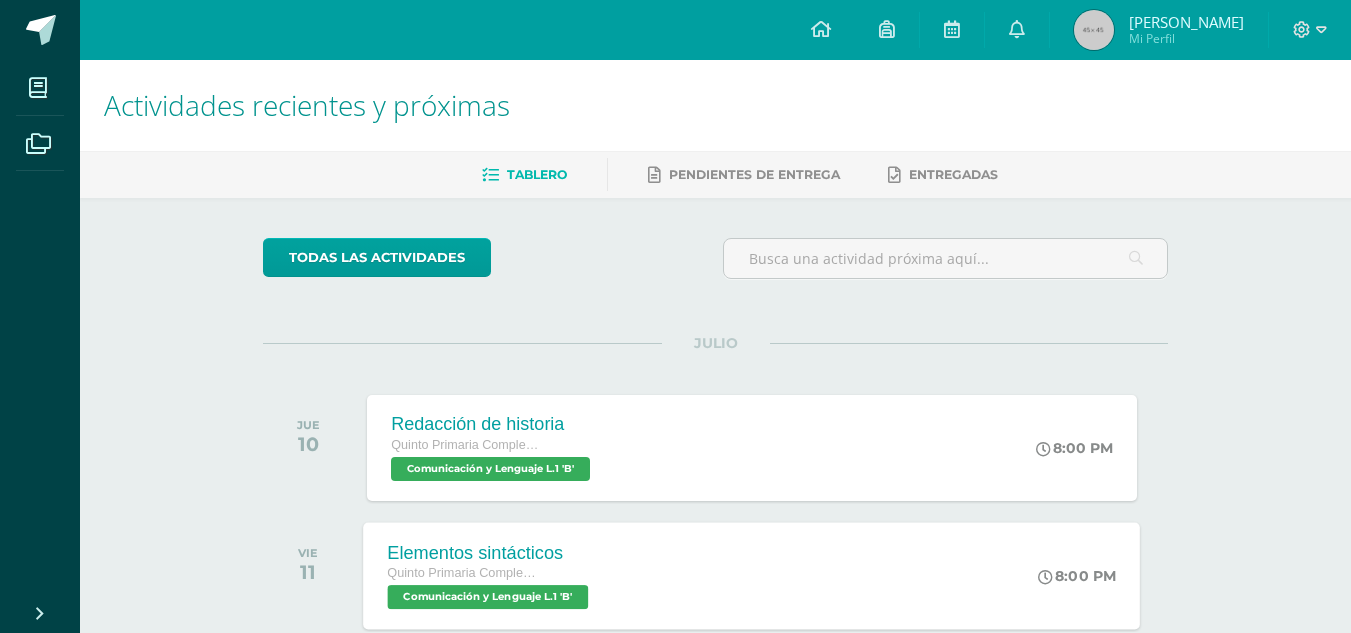 click on "Elementos sintácticos
Quinto Primaria Complementaria
Comunicación y Lenguaje L.1 'B'
8:00 PM
Elementos sintácticos
Comunicación y Lenguaje L.1
Cargando contenido" at bounding box center [752, 575] 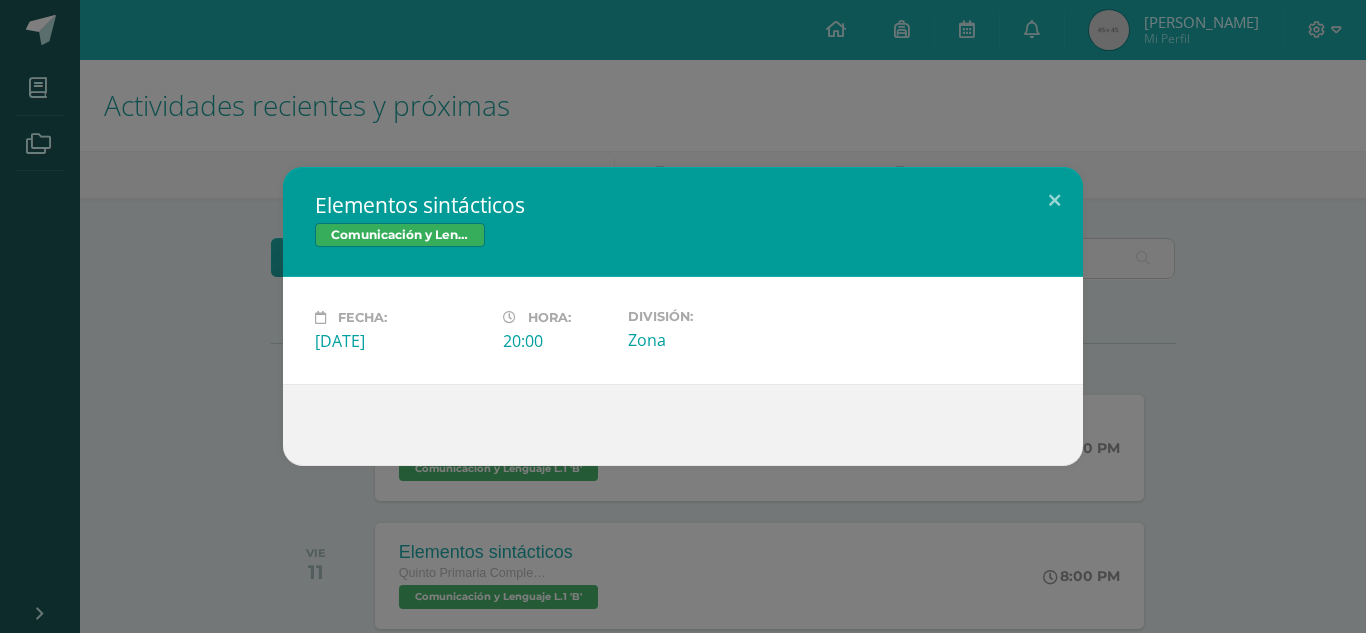click on "Elementos sintácticos
Comunicación y Lenguaje L.1
Fecha:
Viernes 11 de Julio
Hora:
20:00
División:" at bounding box center [683, 316] 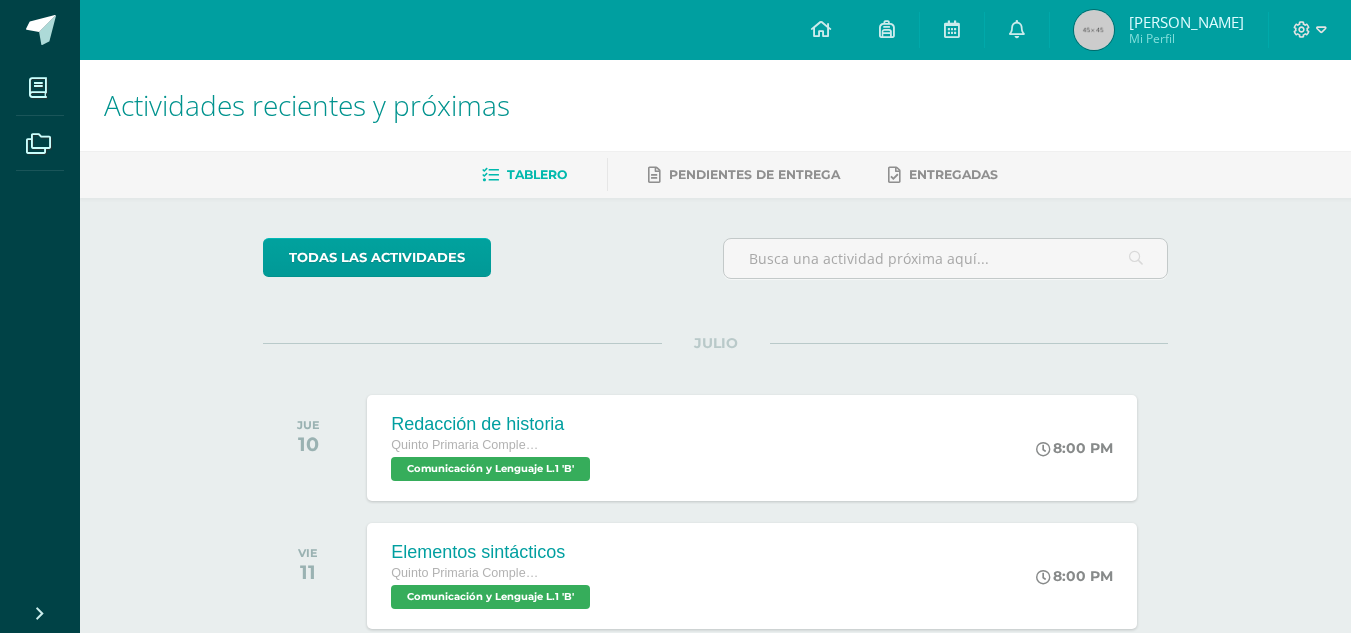 scroll, scrollTop: 553, scrollLeft: 0, axis: vertical 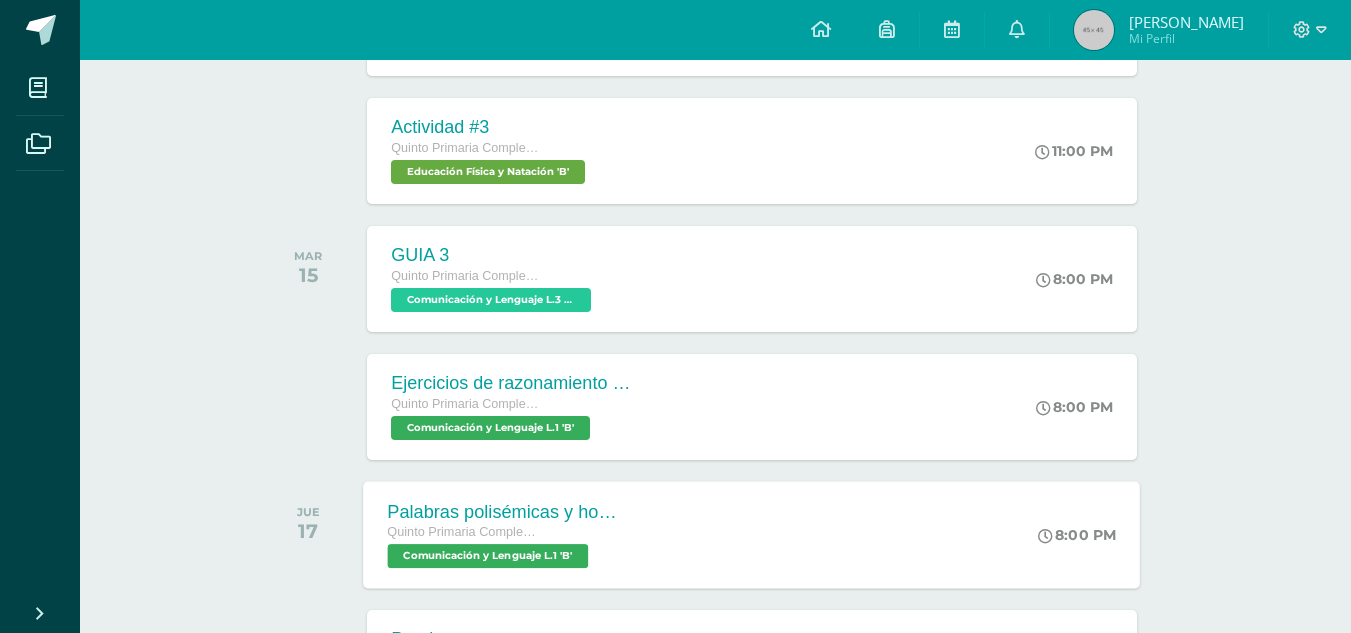 click on "Palabras polisémicas y homófonas" at bounding box center (509, 511) 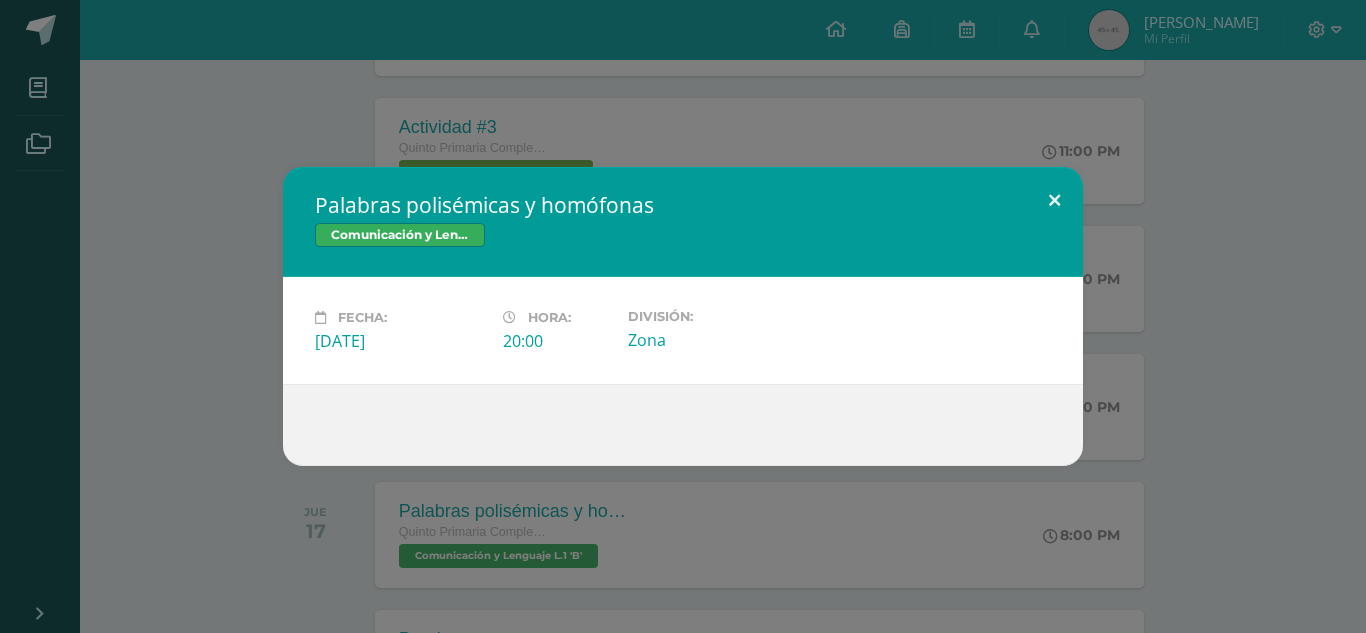 click at bounding box center (1054, 201) 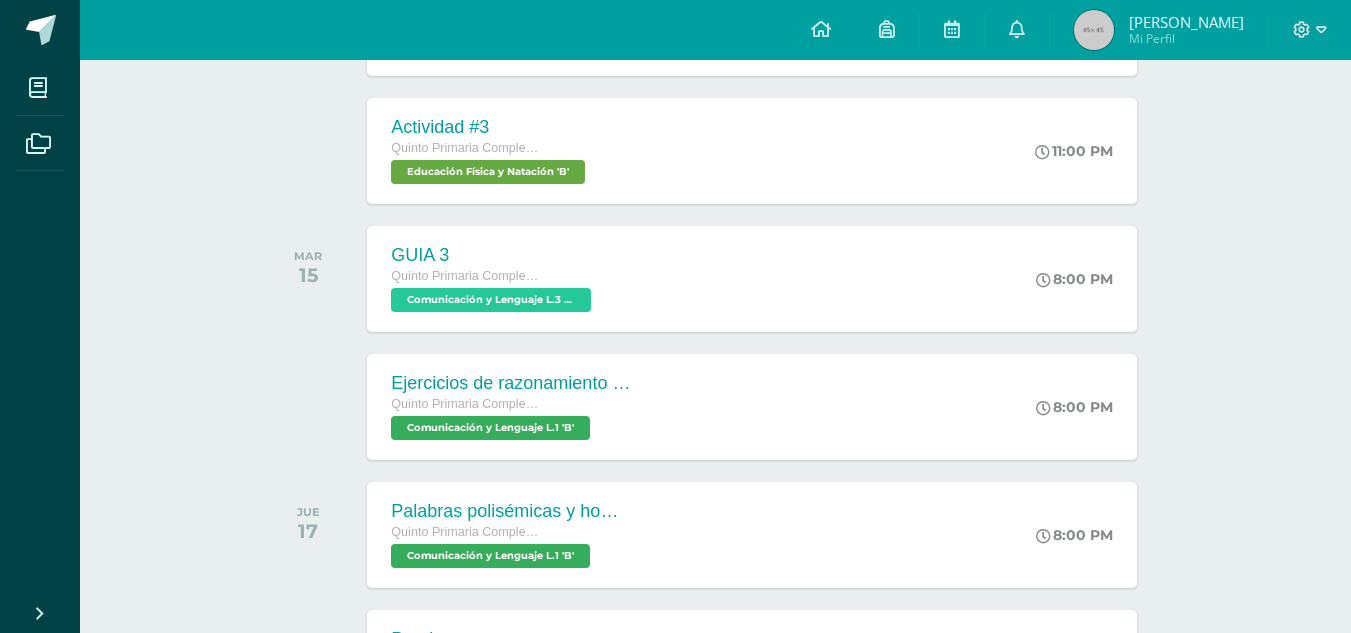 scroll, scrollTop: 1106, scrollLeft: 0, axis: vertical 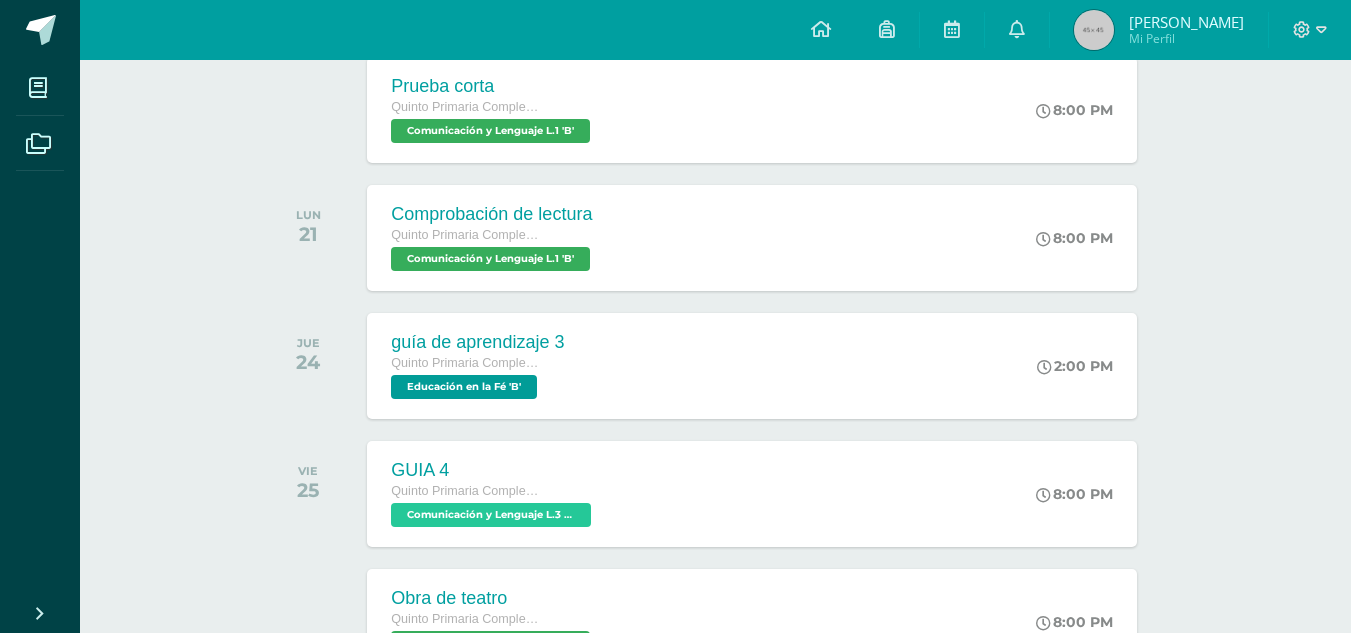 click on "Actividades recientes y próximas
Tablero
Pendientes de entrega
Entregadas
todas las Actividades
No tienes actividades
Échale un vistazo a los demás períodos o  sal y disfruta del sol
JULIO
JUE
10
Redacción de historia
Quinto Primaria Complementaria
Comunicación y Lenguaje L.1 'B'" at bounding box center (715, 296) 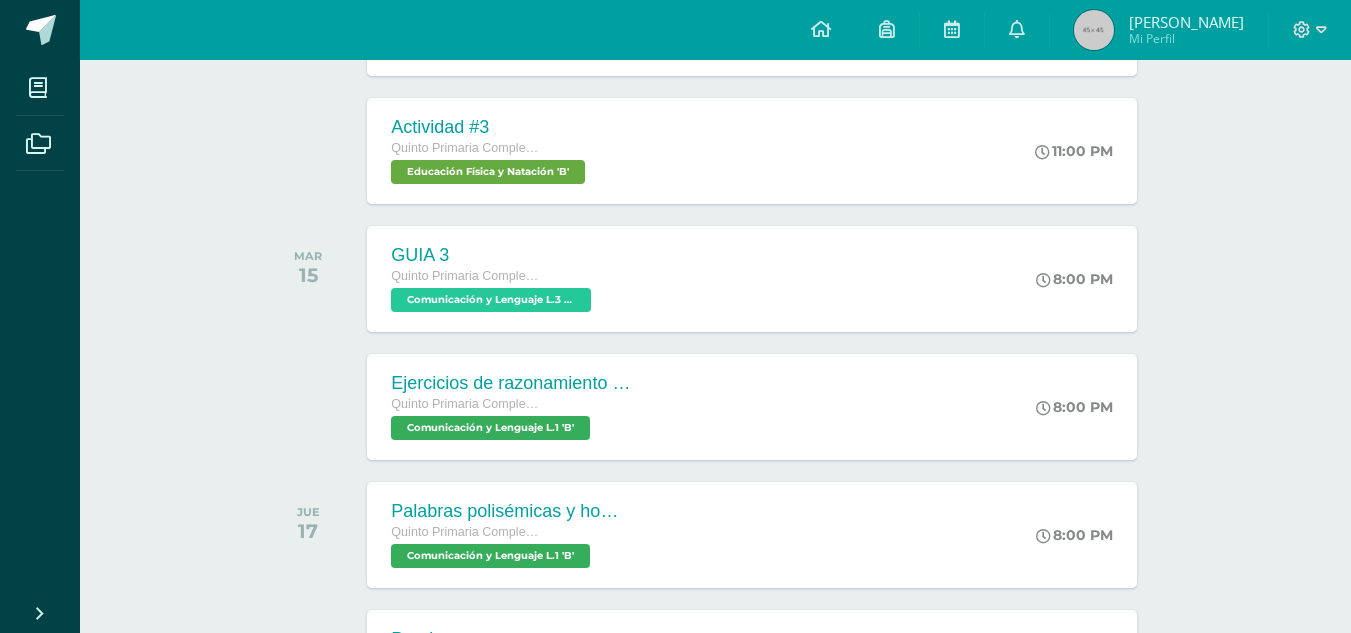 scroll, scrollTop: 0, scrollLeft: 0, axis: both 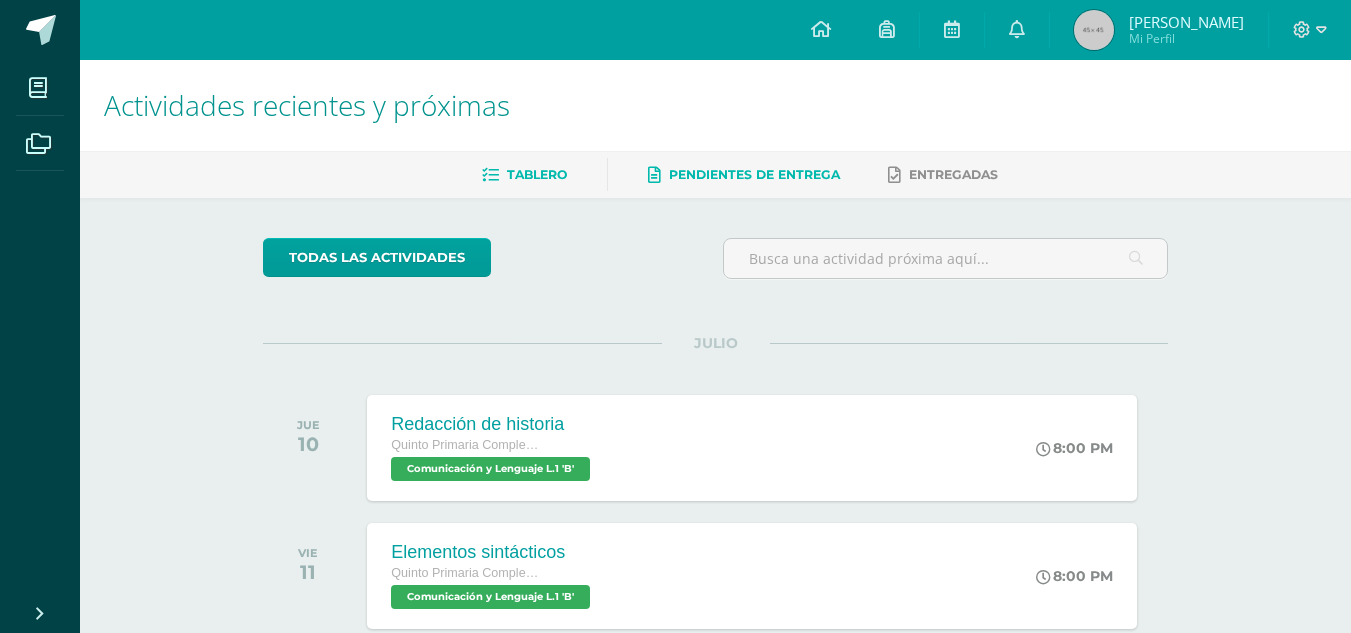 click on "Pendientes de entrega" at bounding box center [744, 175] 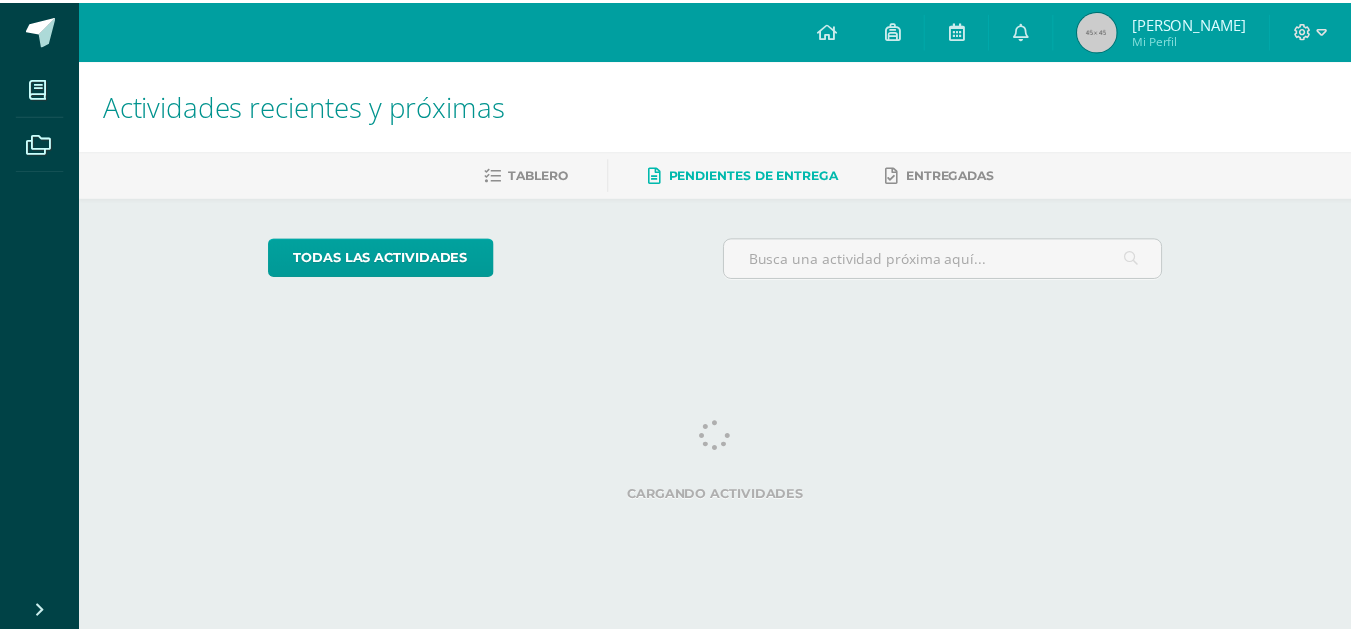 scroll, scrollTop: 0, scrollLeft: 0, axis: both 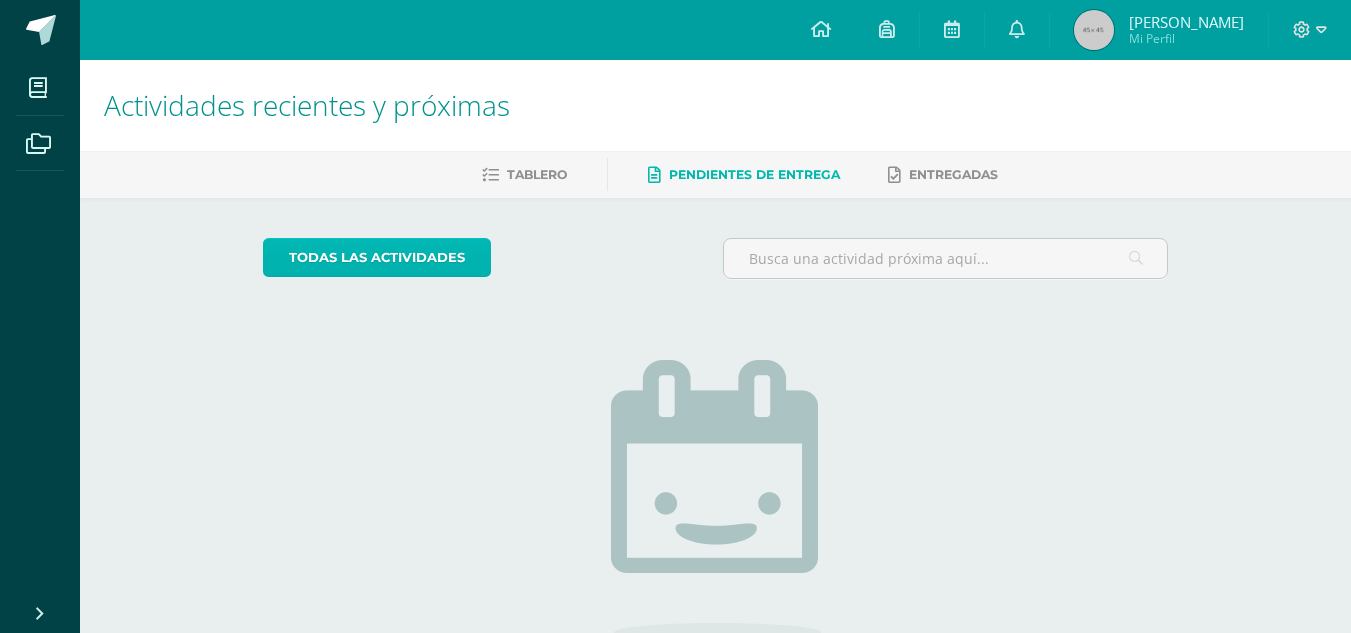 click on "todas las Actividades" at bounding box center (377, 257) 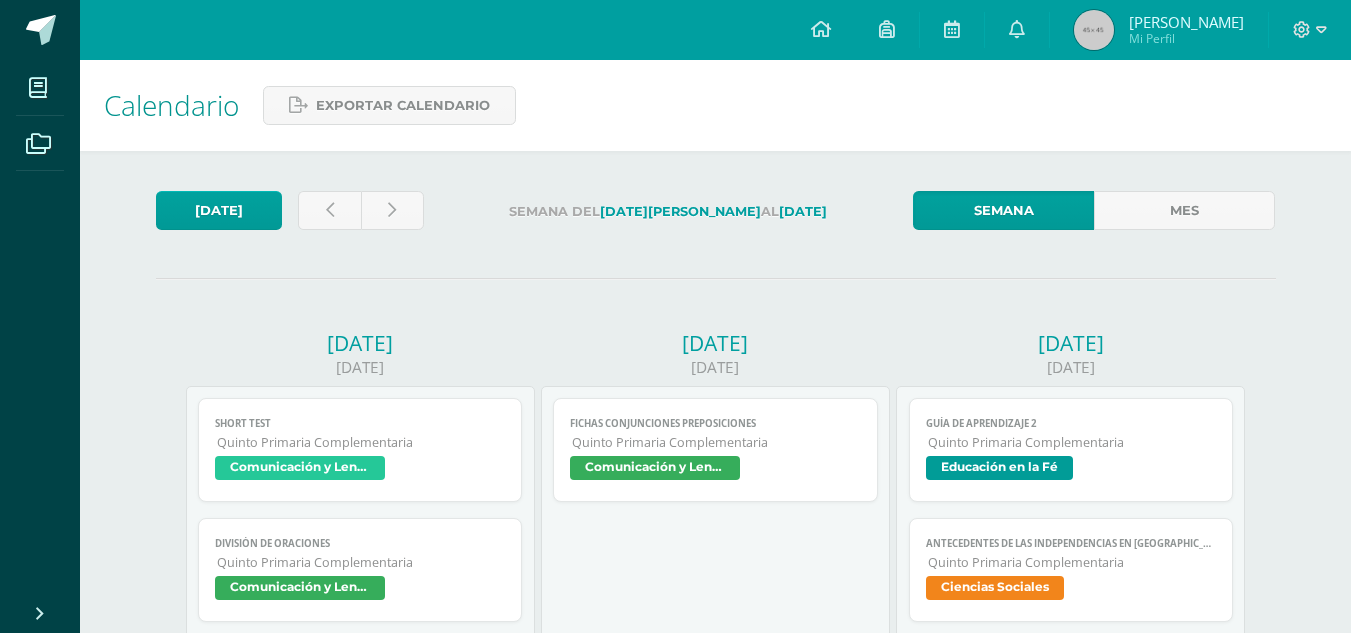 scroll, scrollTop: 0, scrollLeft: 0, axis: both 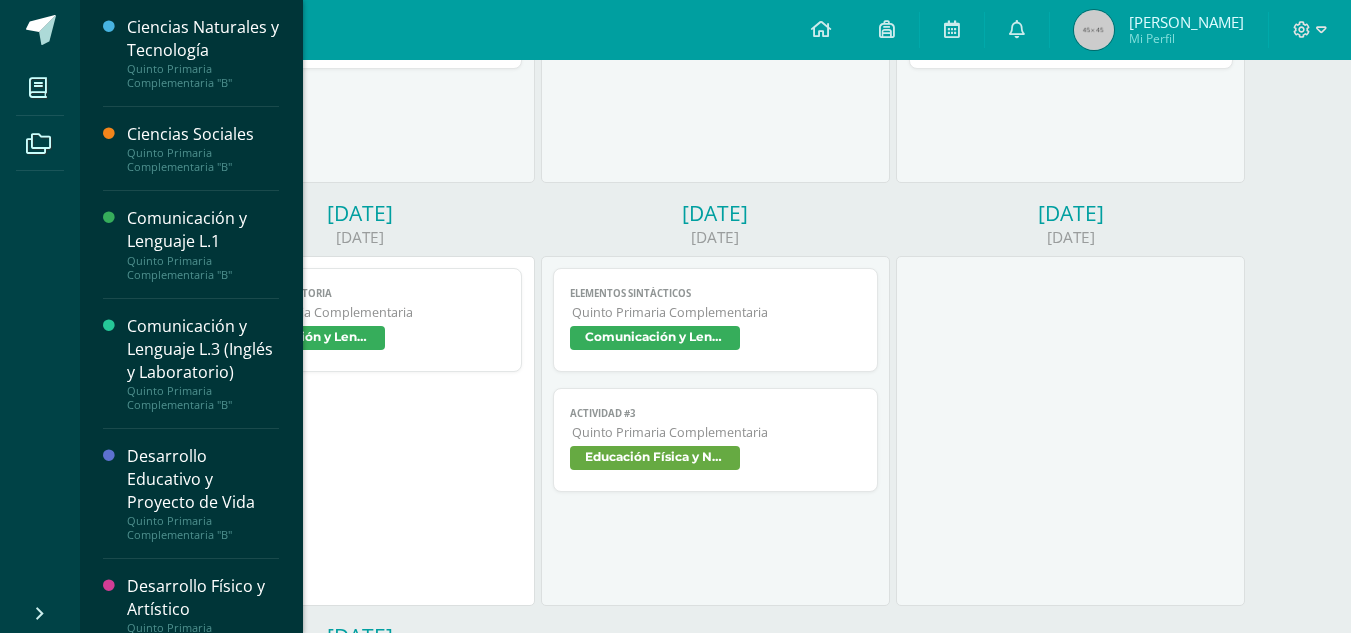 click on "Ciencias Sociales" at bounding box center [203, 134] 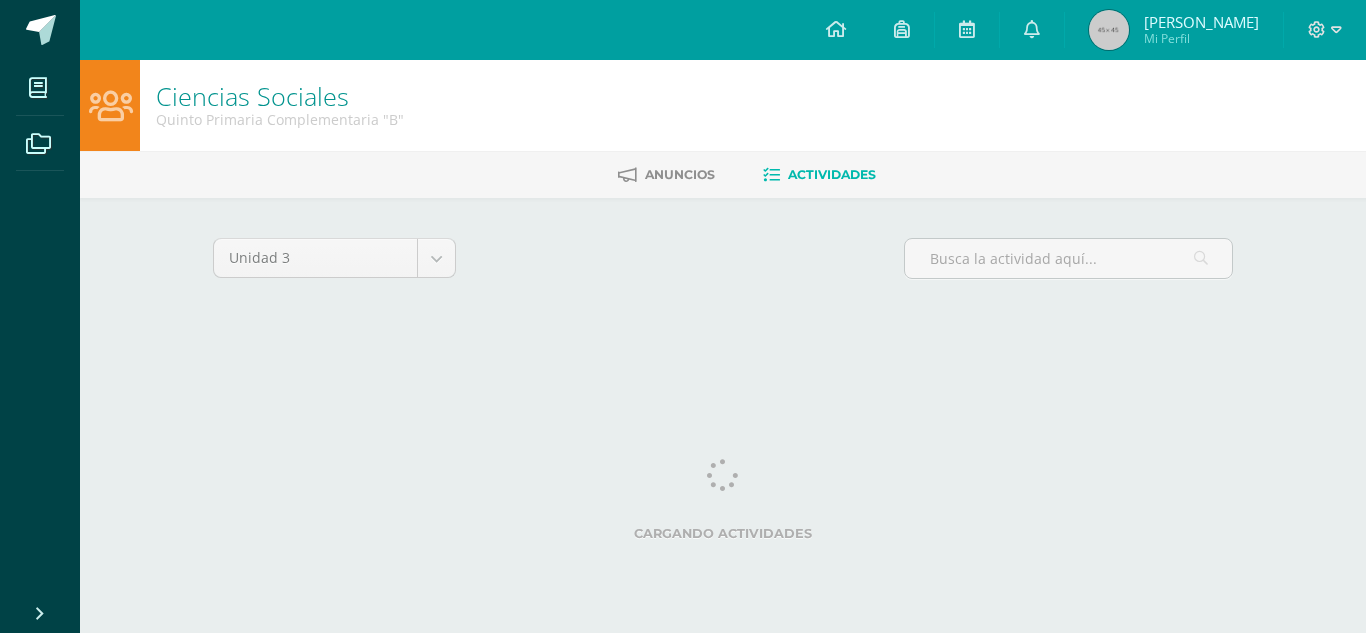 scroll, scrollTop: 0, scrollLeft: 0, axis: both 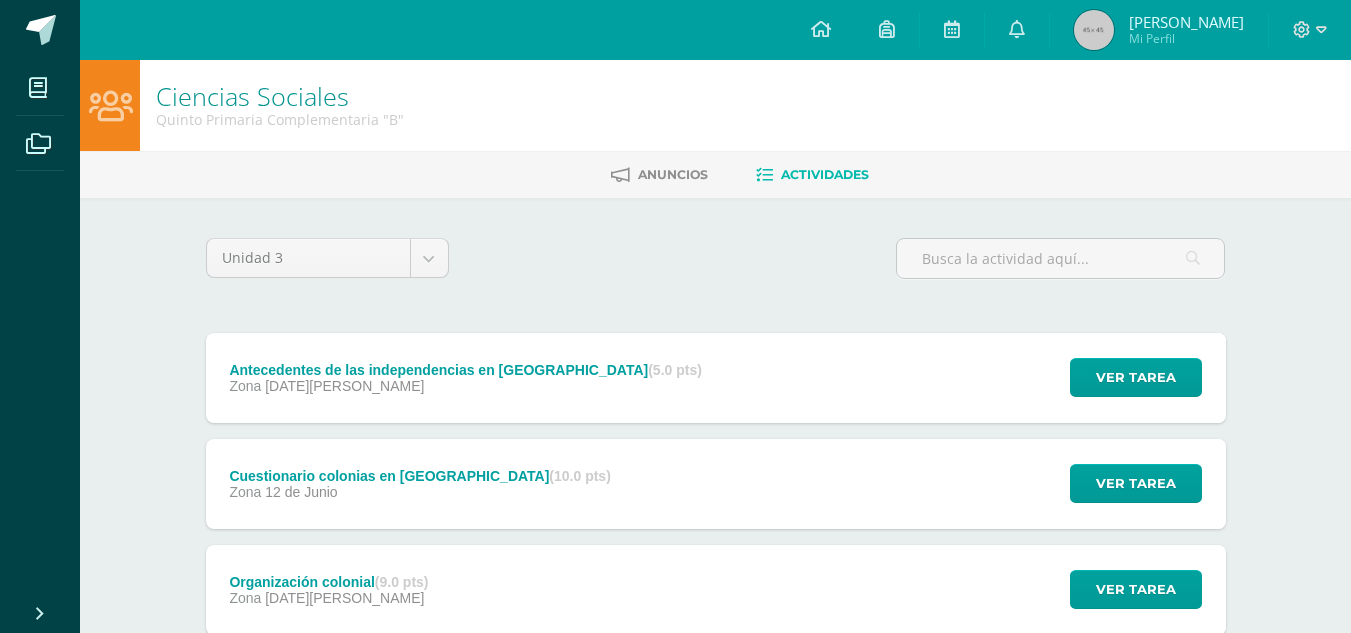 click on "Antecedentes de las independencias en América  (5.0 pts)
Zona
09 de Julio
Ver tarea
Antecedentes de las independencias en América
Ciencias Sociales
Cargando contenido" at bounding box center (716, 378) 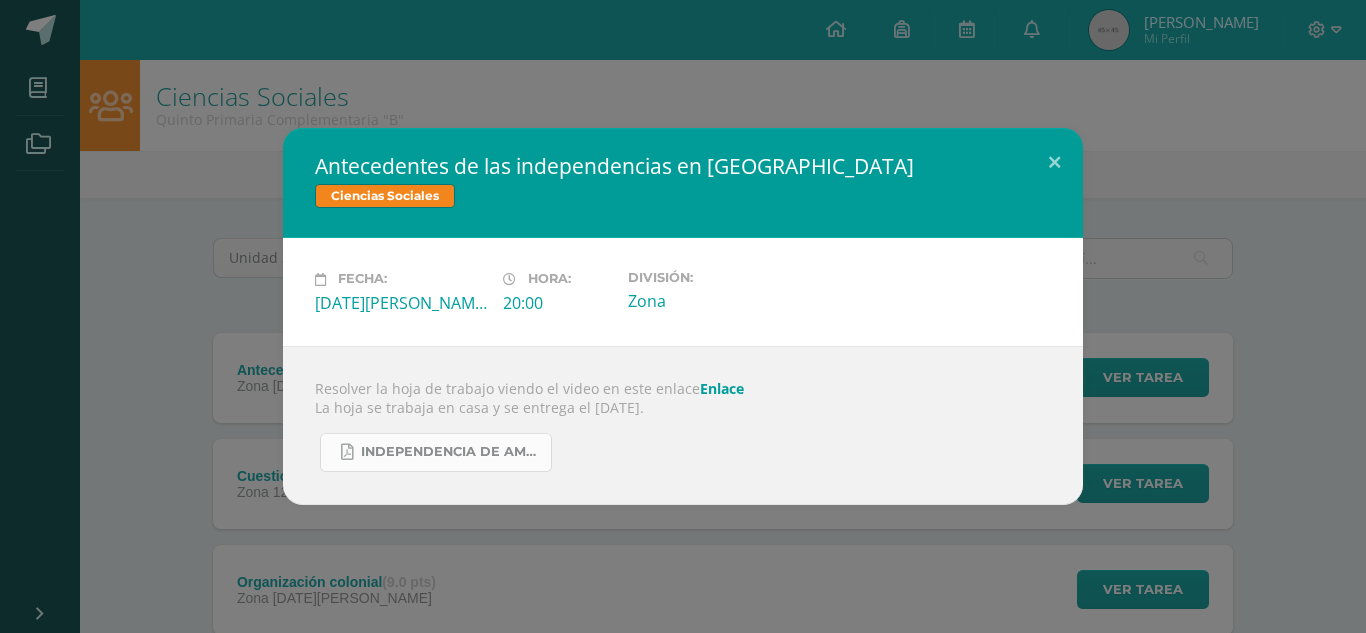 click on "INDEPENDENCIA DE AMERICA.pdf" at bounding box center (451, 452) 